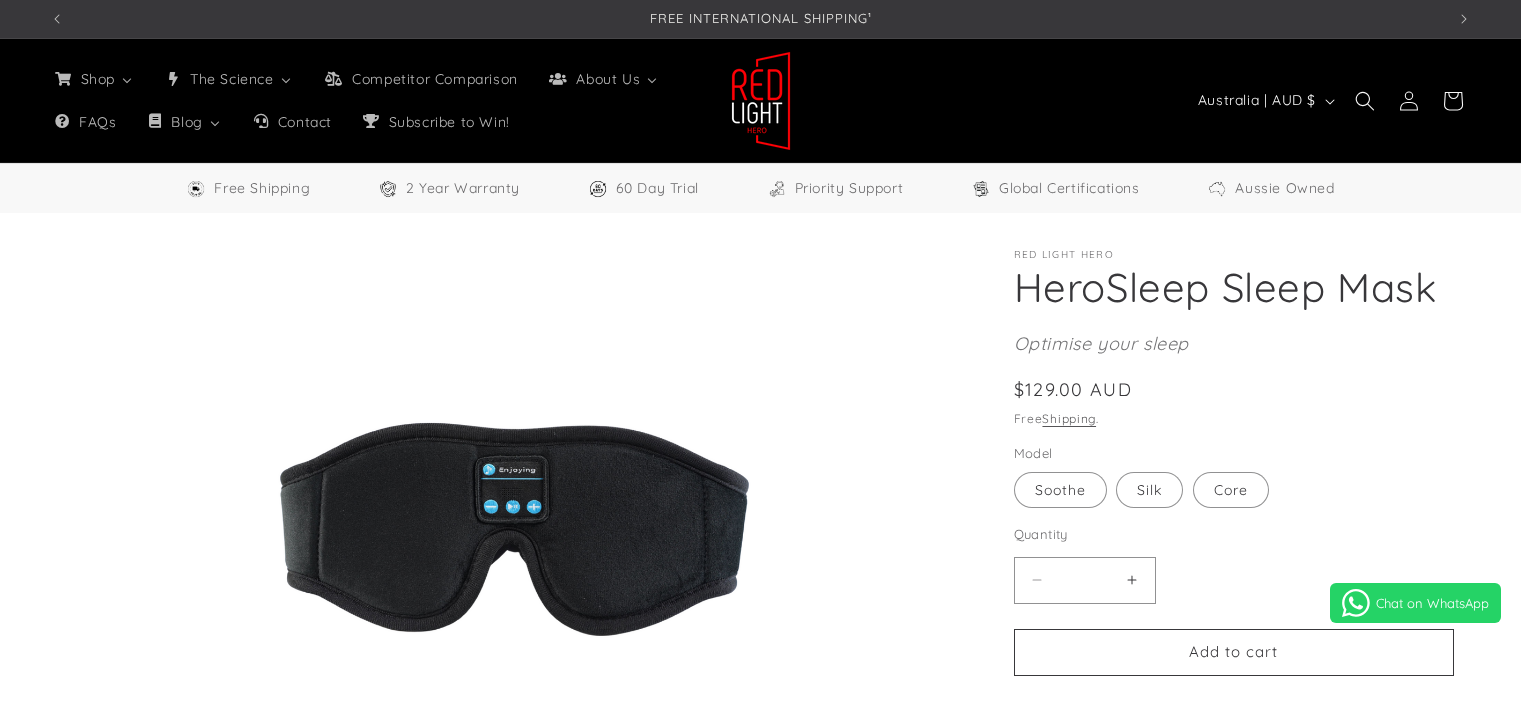 scroll, scrollTop: 0, scrollLeft: 0, axis: both 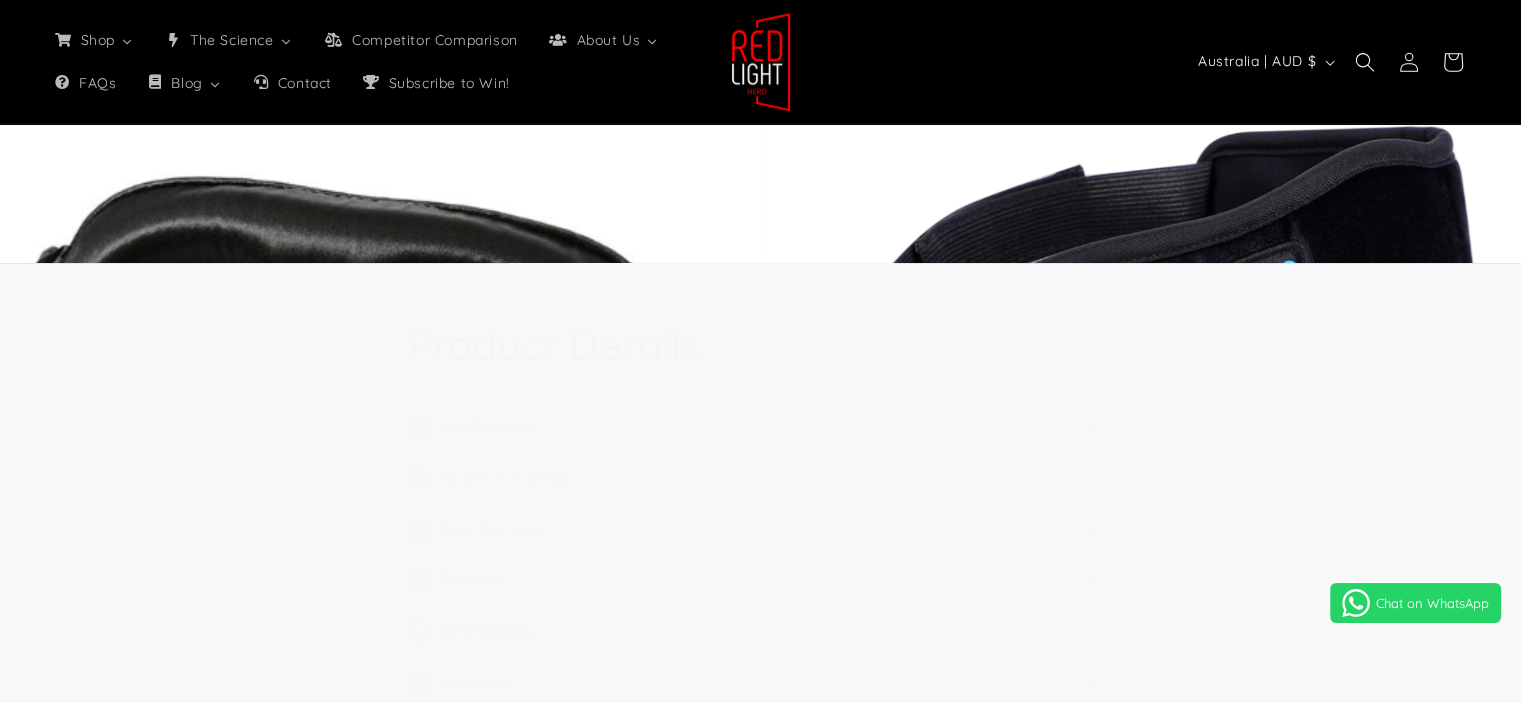 select on "**" 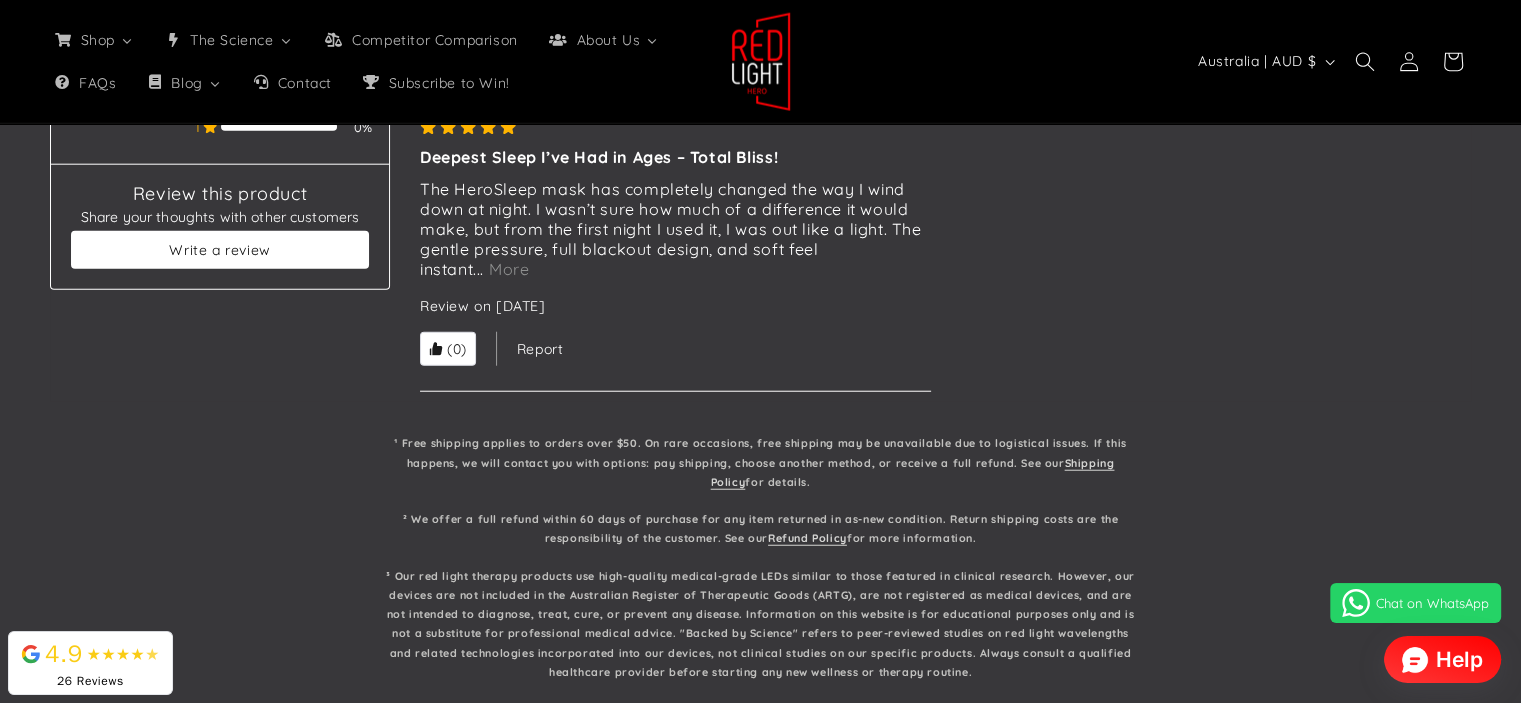 scroll, scrollTop: 5087, scrollLeft: 0, axis: vertical 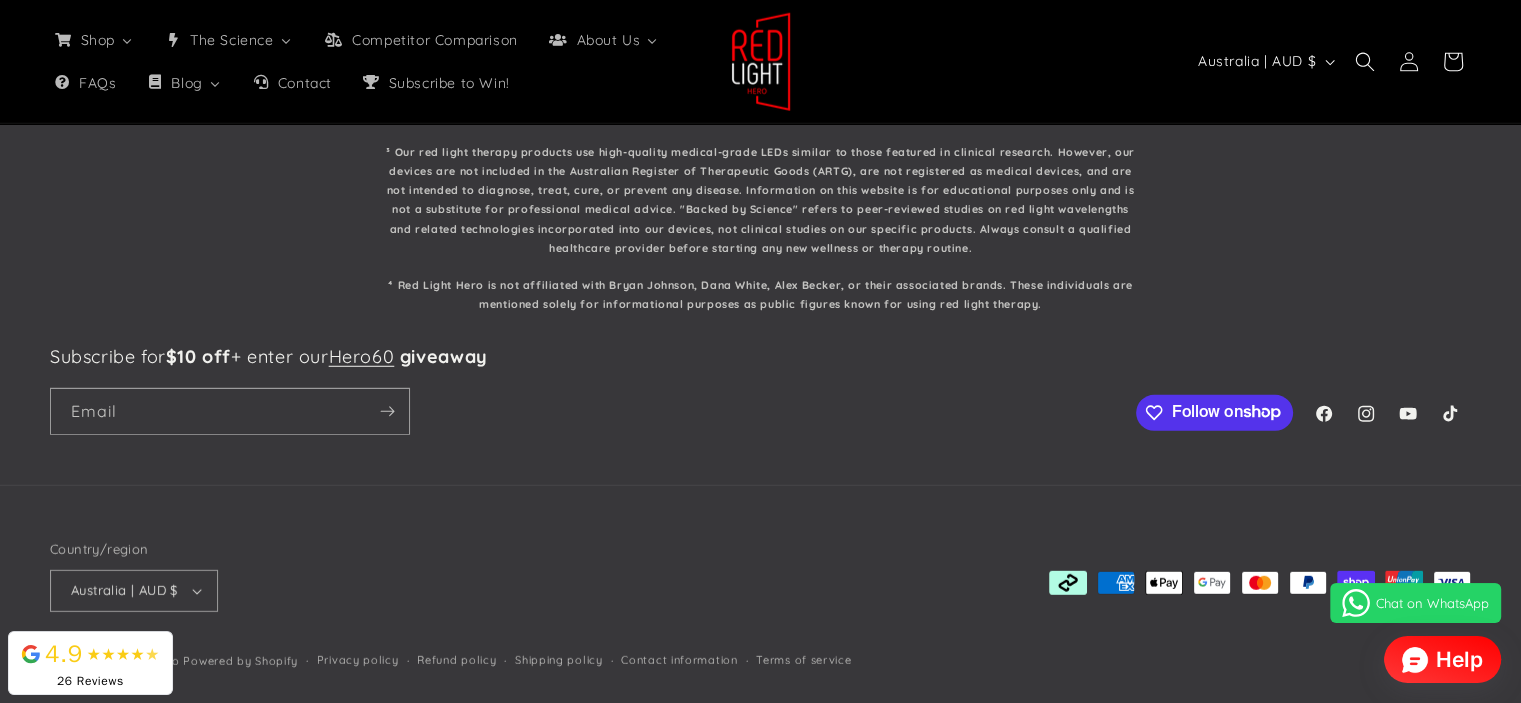 click at bounding box center [1415, 660] 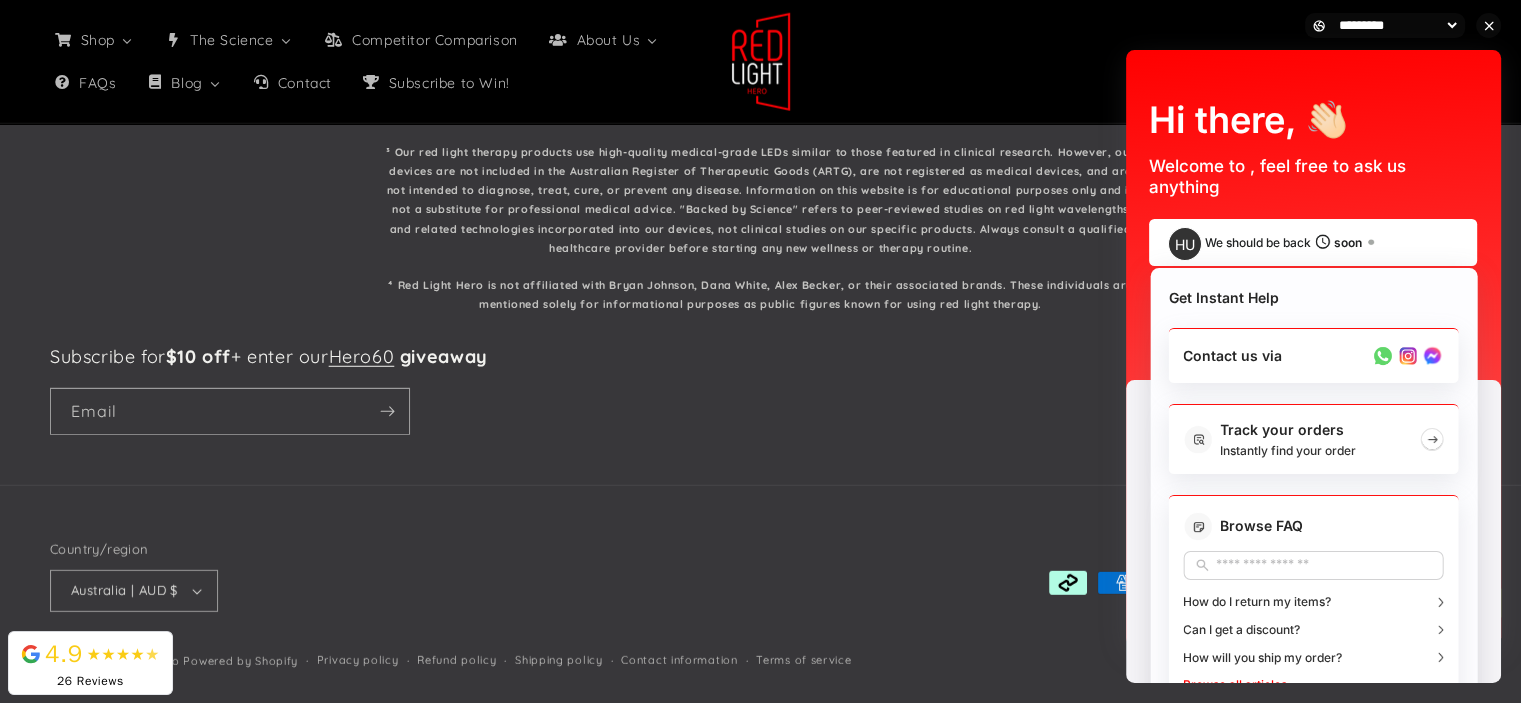 scroll, scrollTop: 0, scrollLeft: 4184, axis: horizontal 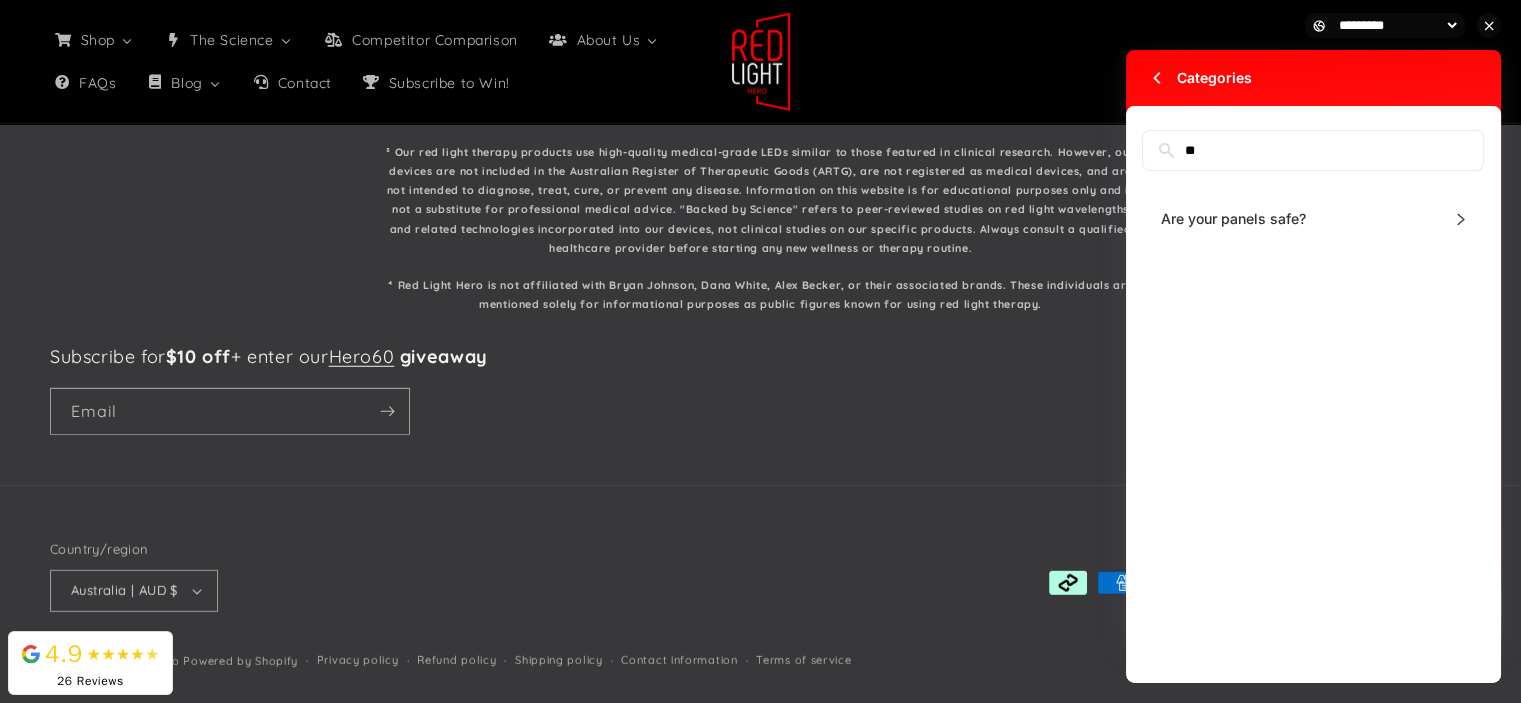 type on "*" 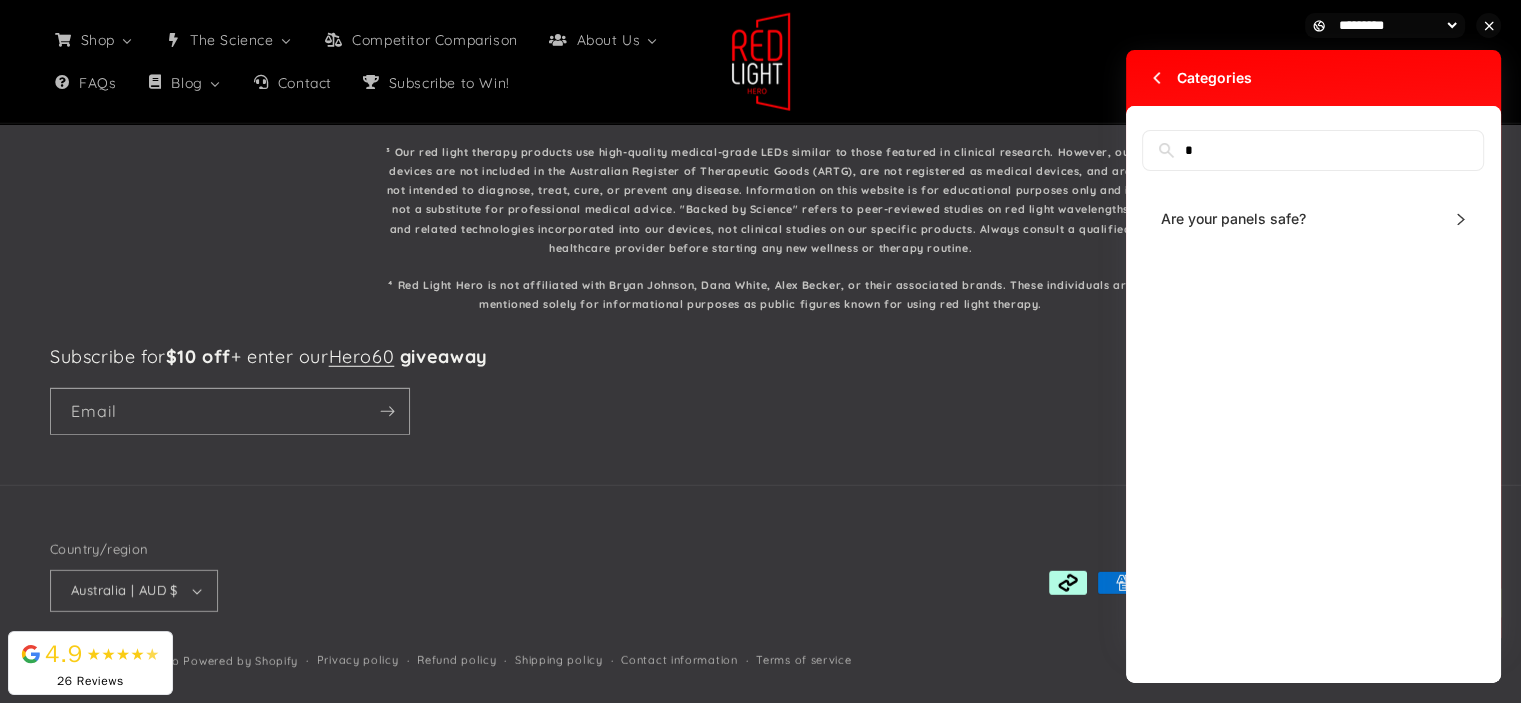 type 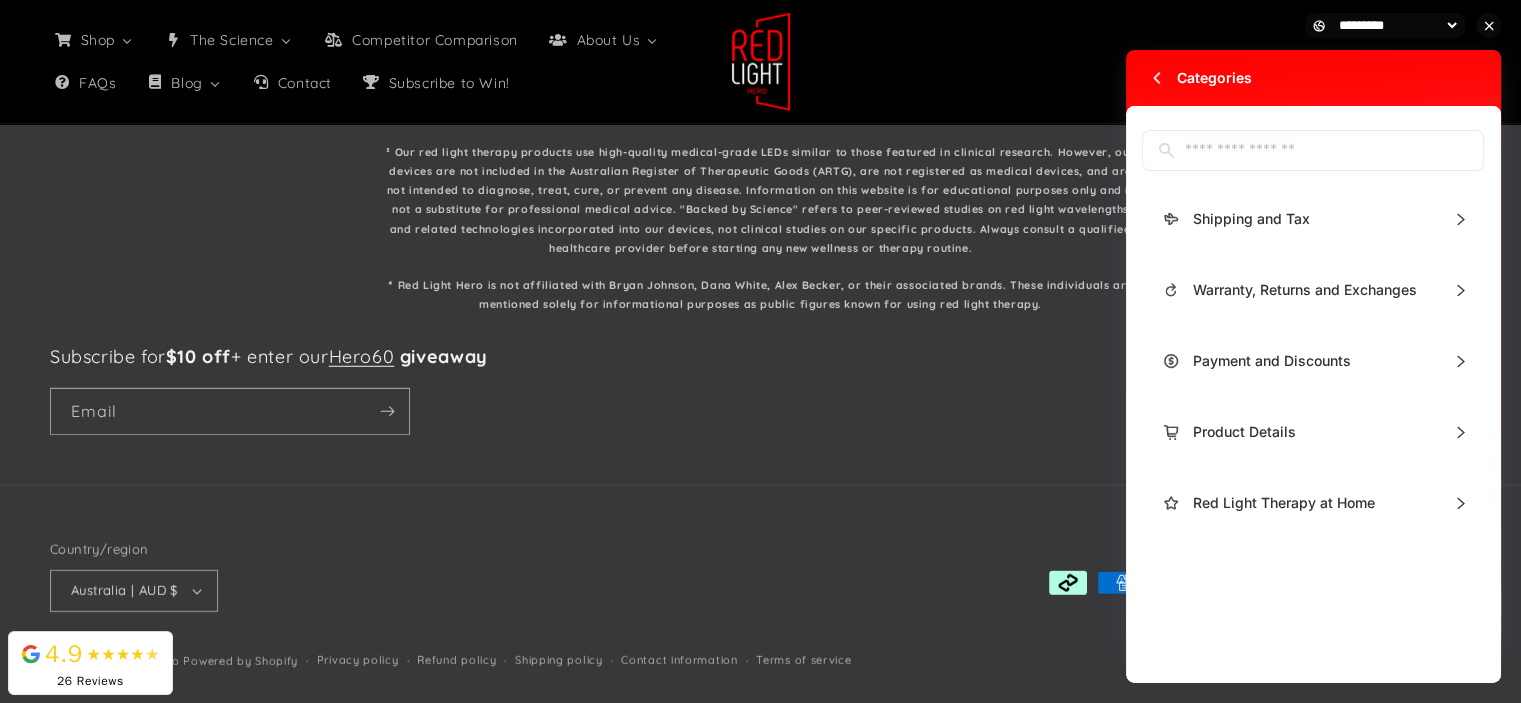 scroll, scrollTop: 0, scrollLeft: 0, axis: both 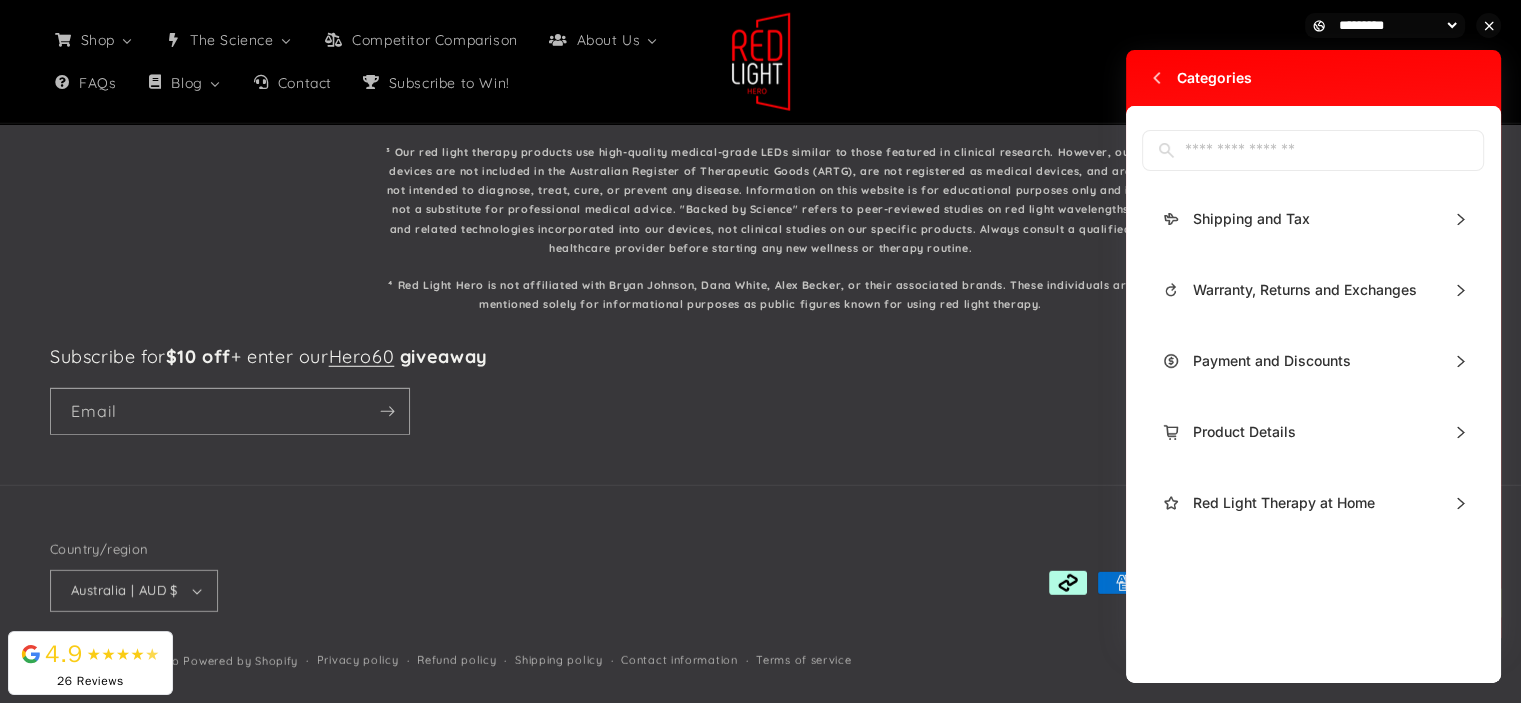 click at bounding box center [1157, 78] 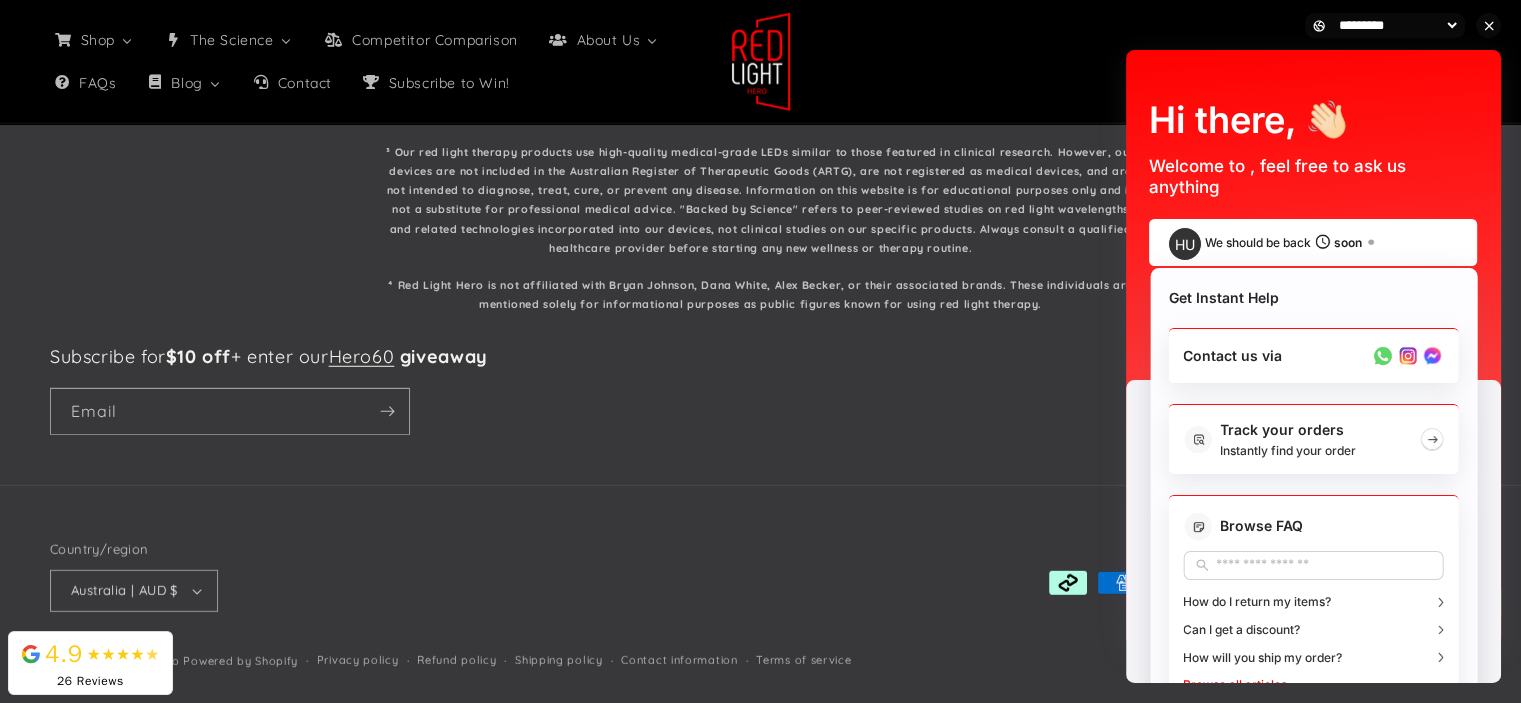 scroll, scrollTop: 0, scrollLeft: 1395, axis: horizontal 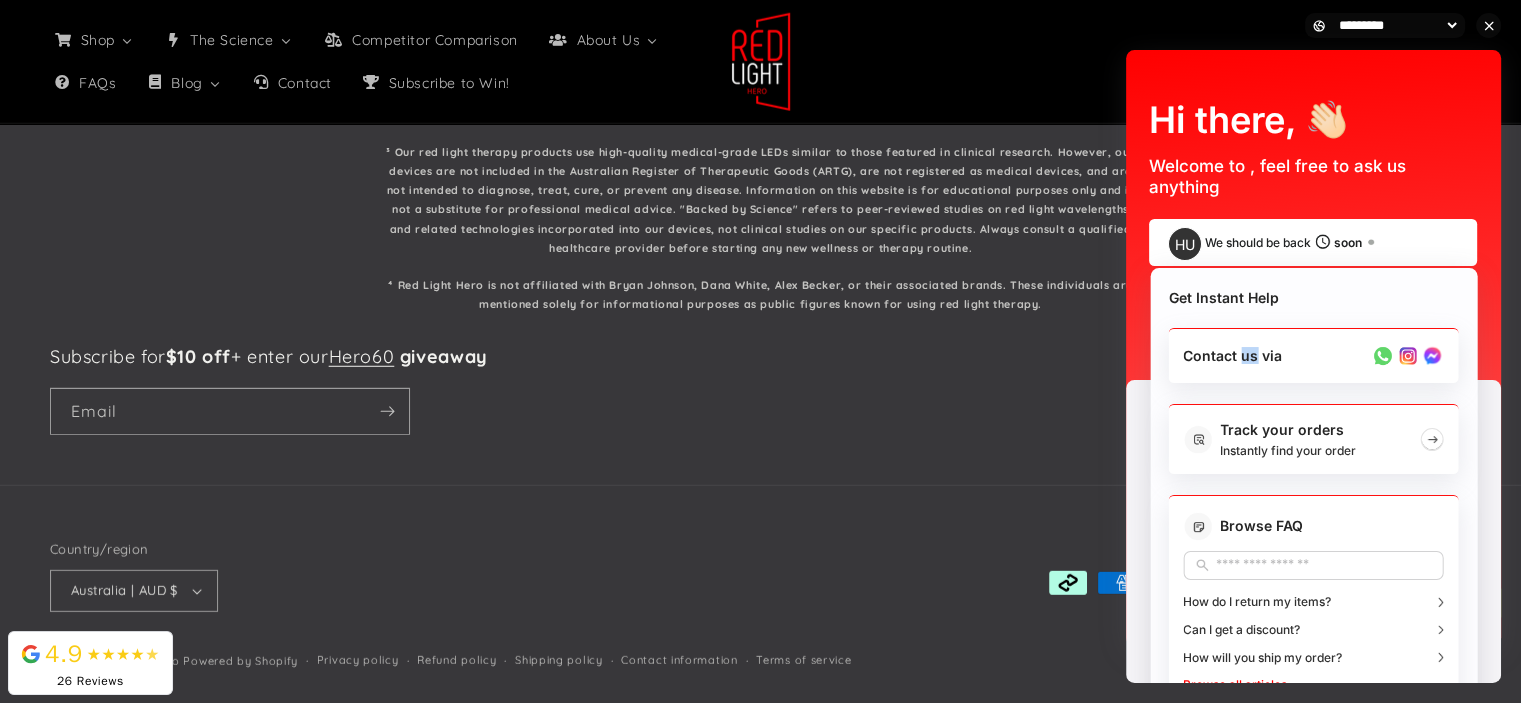 drag, startPoint x: 1243, startPoint y: 359, endPoint x: 1259, endPoint y: 353, distance: 17.088007 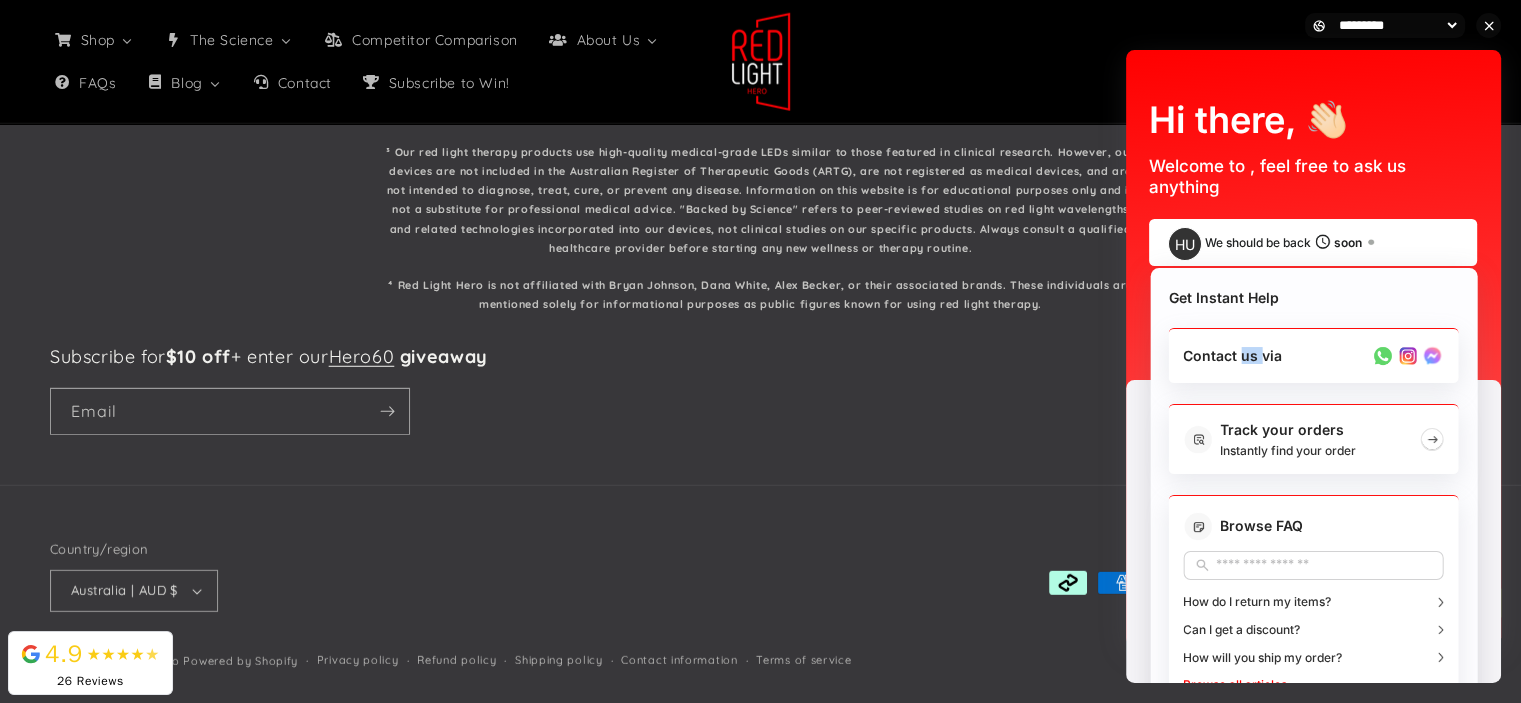 click at bounding box center (1433, 356) 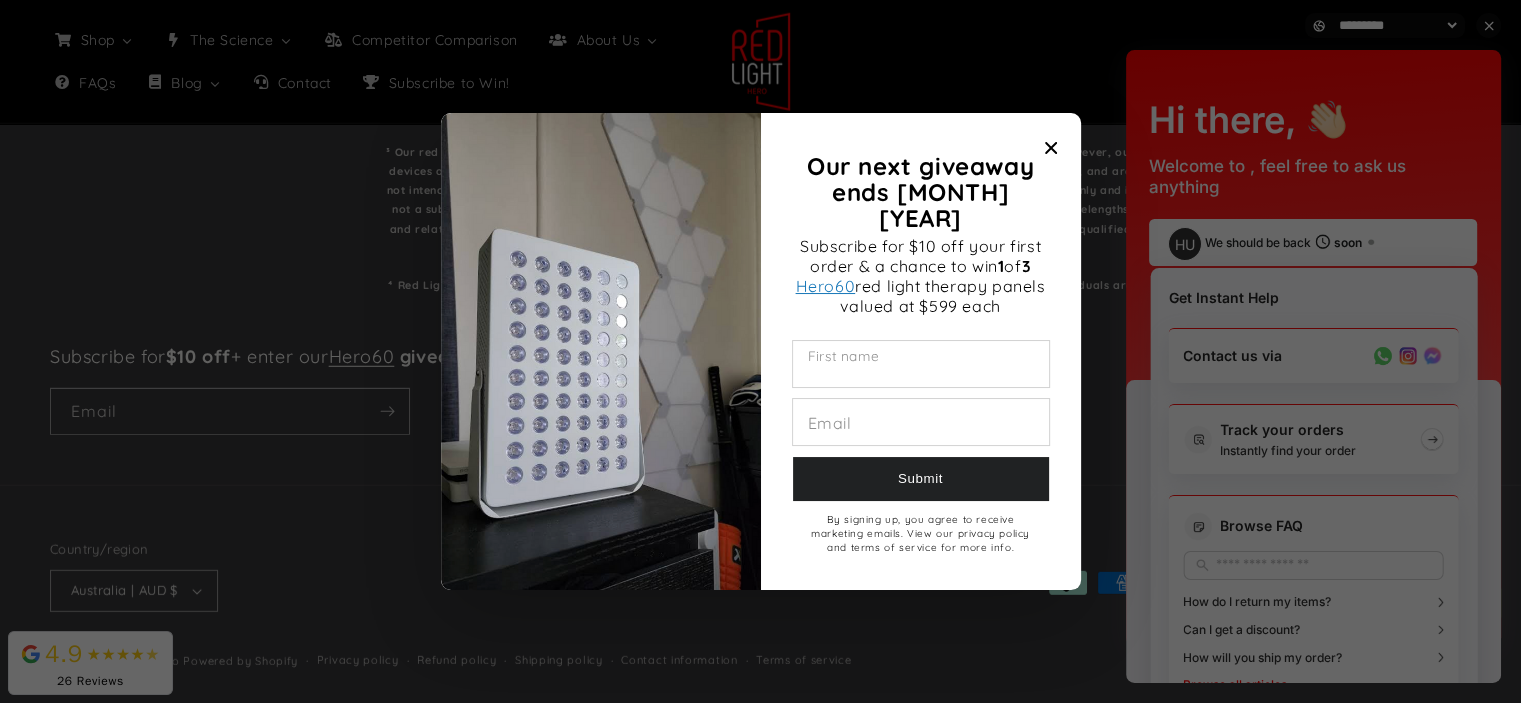 scroll, scrollTop: 0, scrollLeft: 4184, axis: horizontal 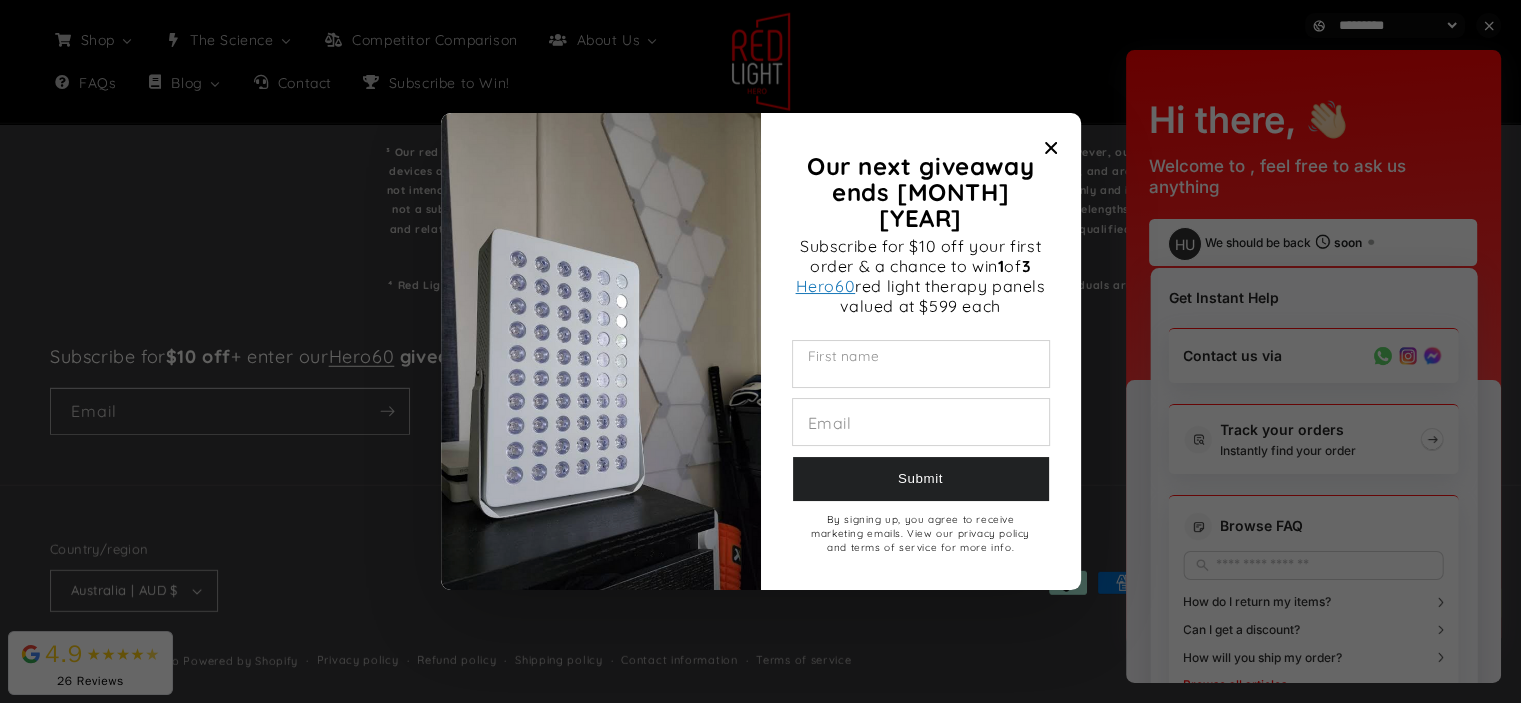 click at bounding box center [1051, 148] 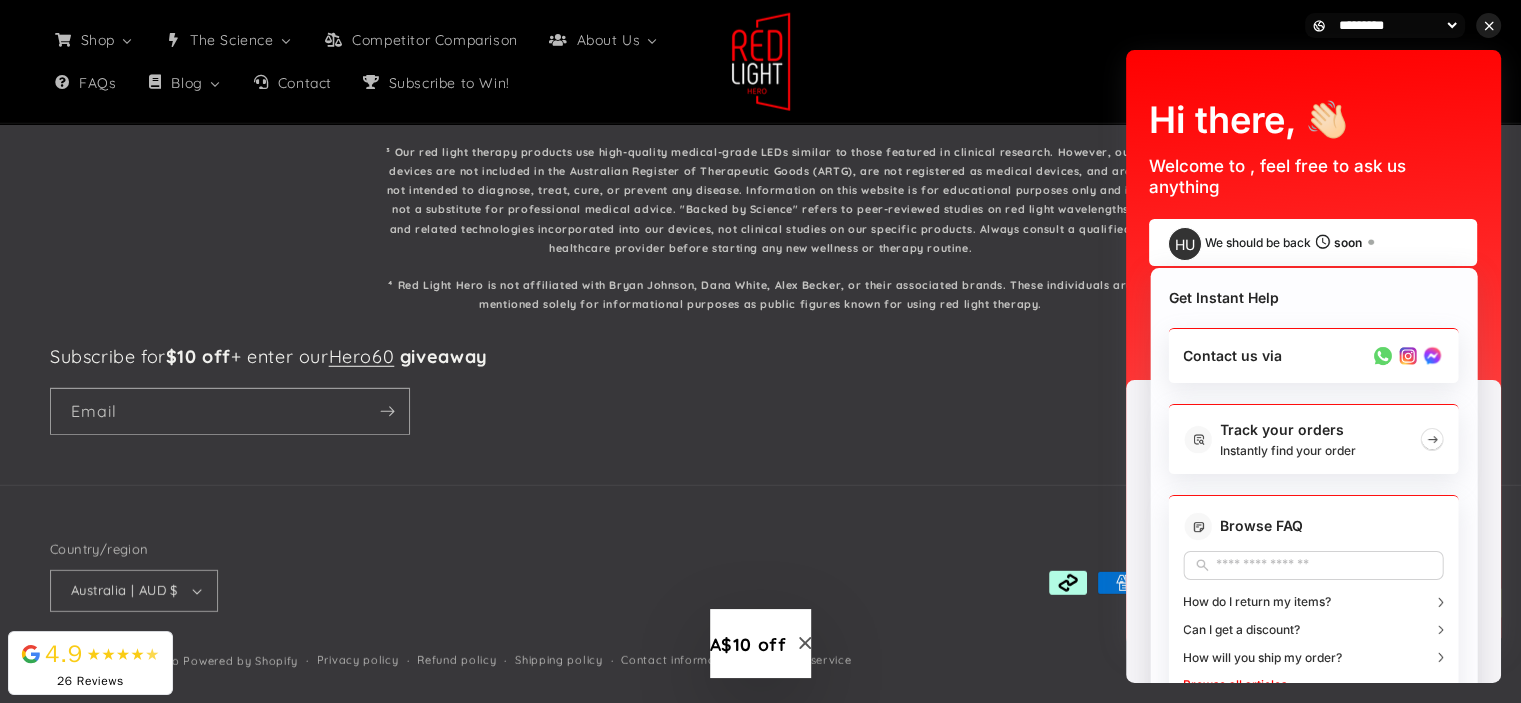 click 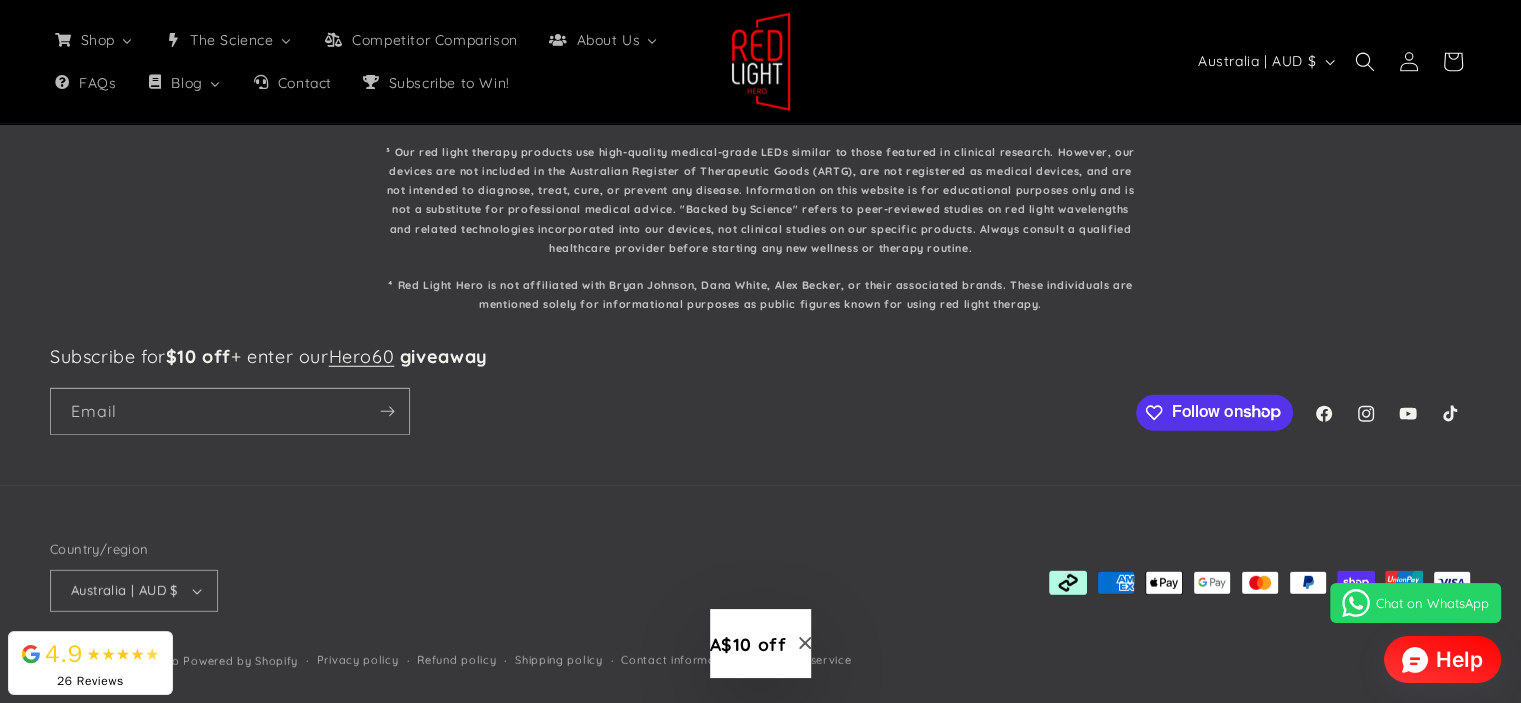 scroll, scrollTop: 0, scrollLeft: 2789, axis: horizontal 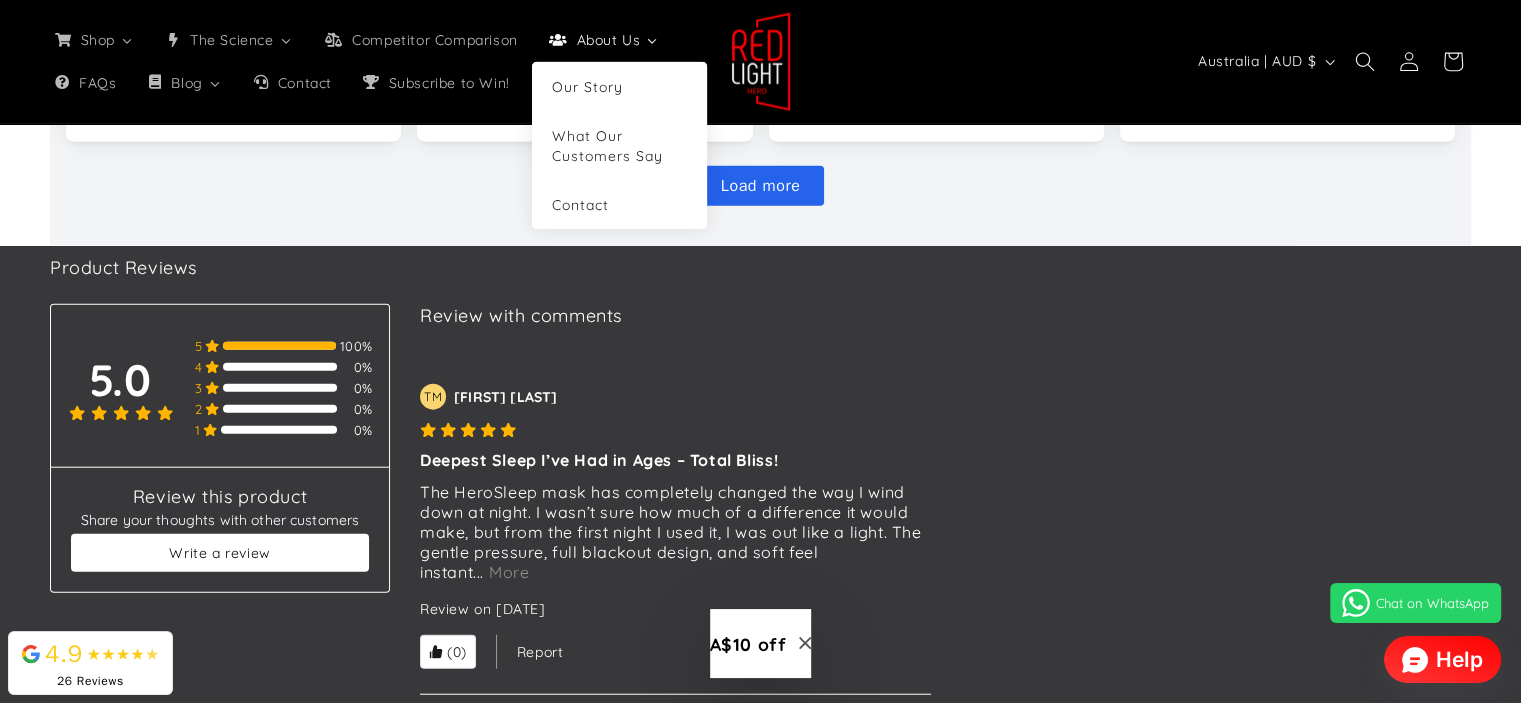 click at bounding box center [652, 40] 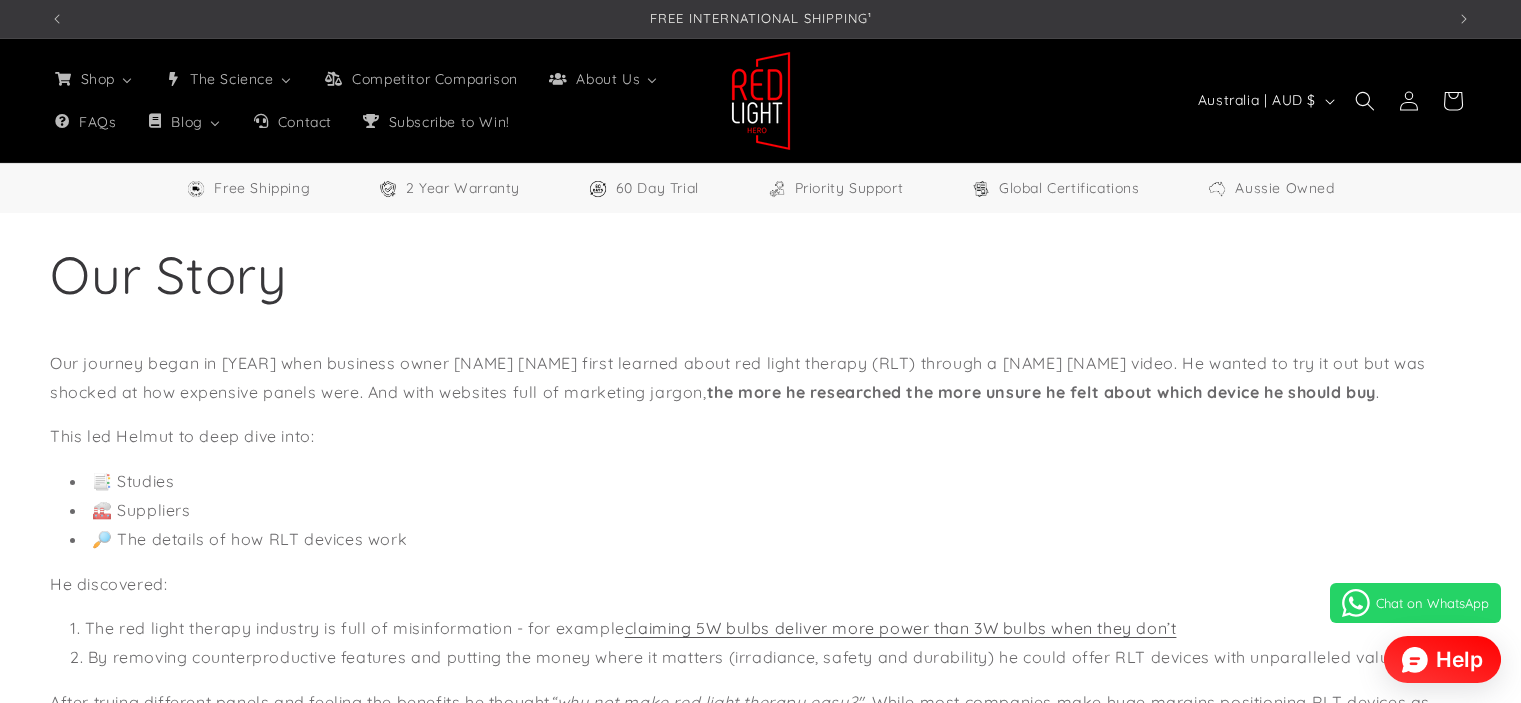 select on "**" 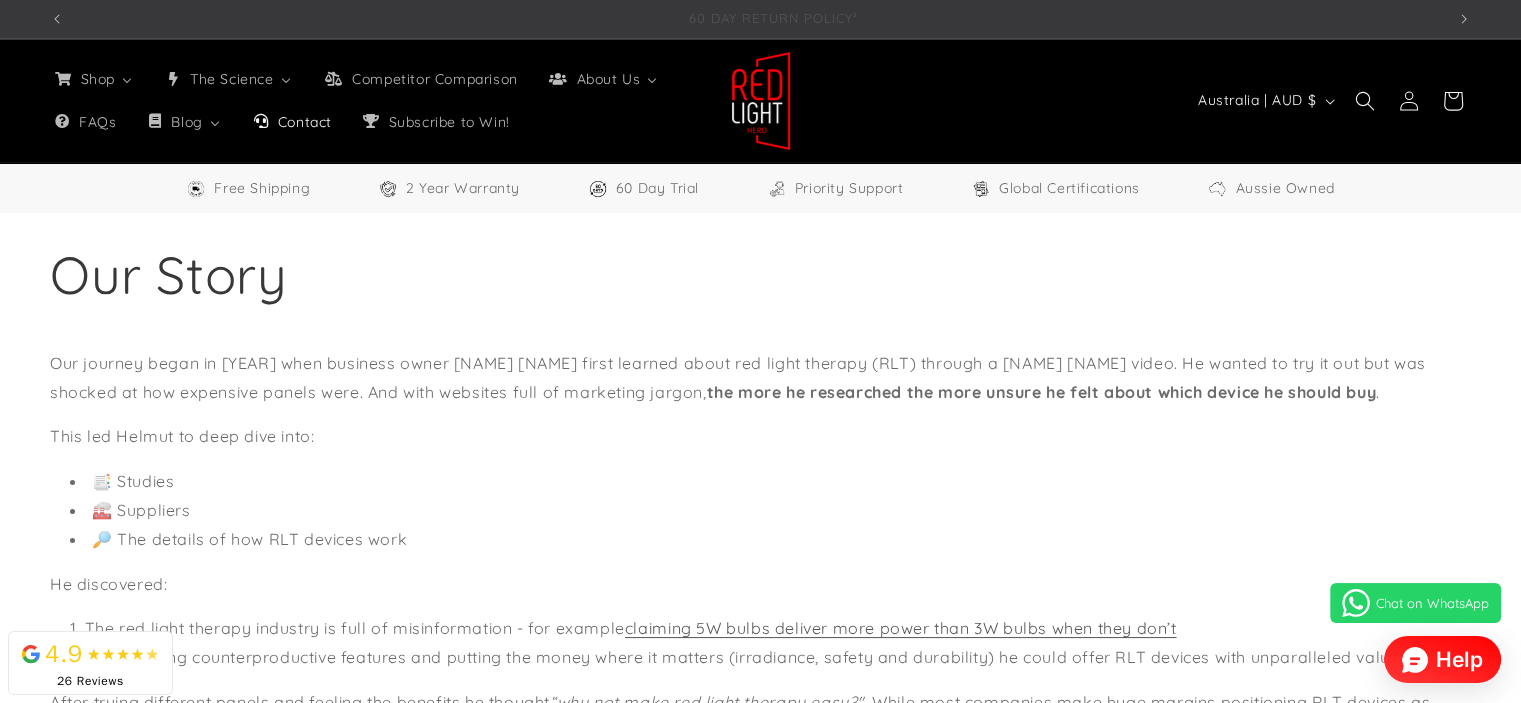 scroll, scrollTop: 0, scrollLeft: 2789, axis: horizontal 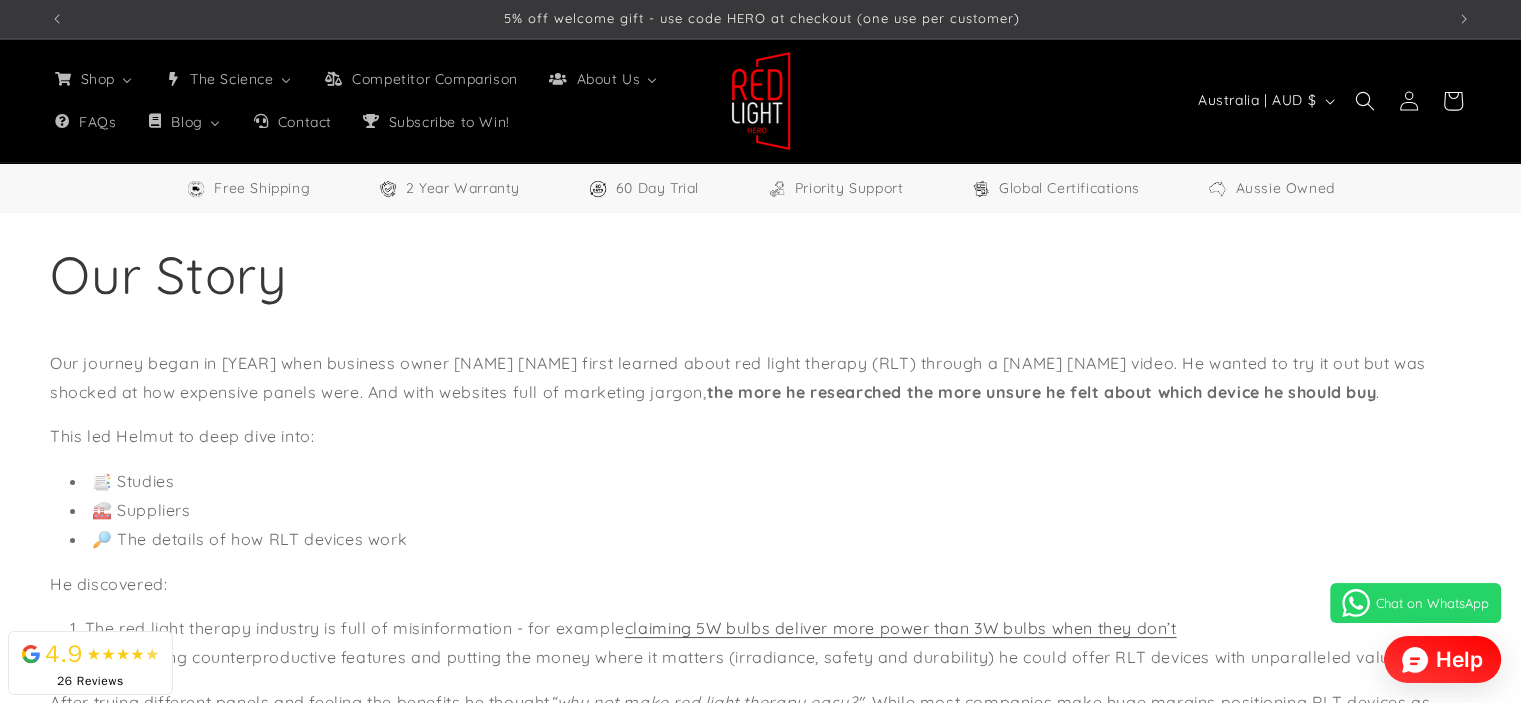 click on "Free Shipping" at bounding box center (262, 188) 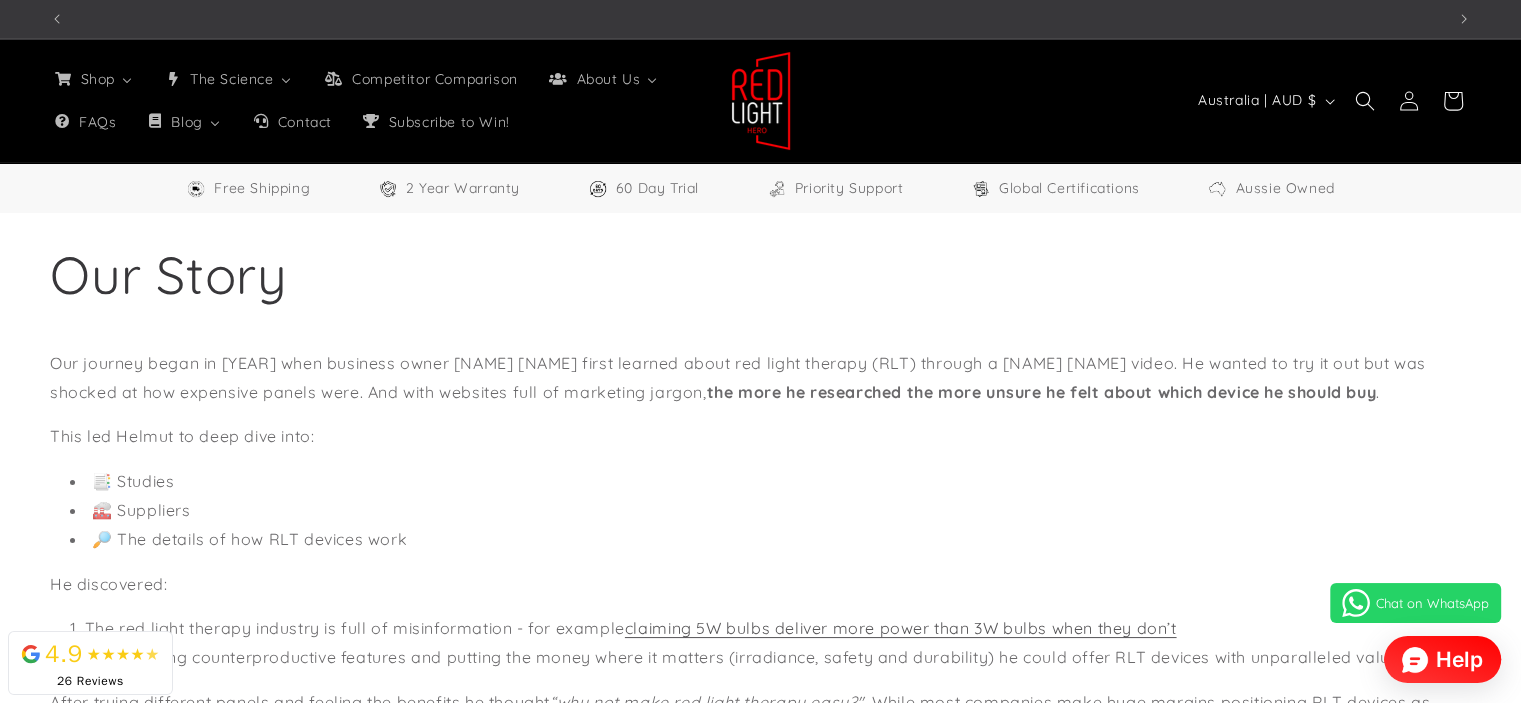 scroll, scrollTop: 0, scrollLeft: 4184, axis: horizontal 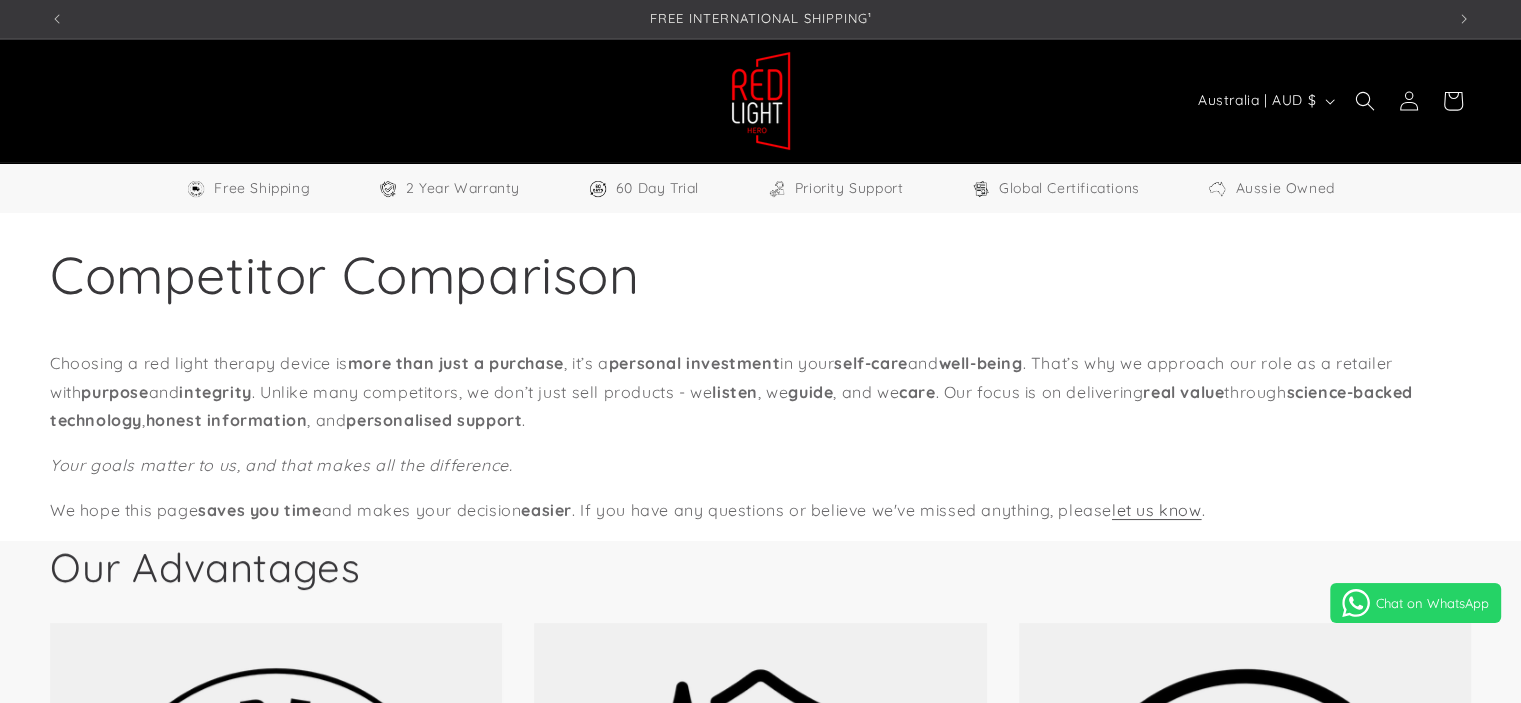 select on "**" 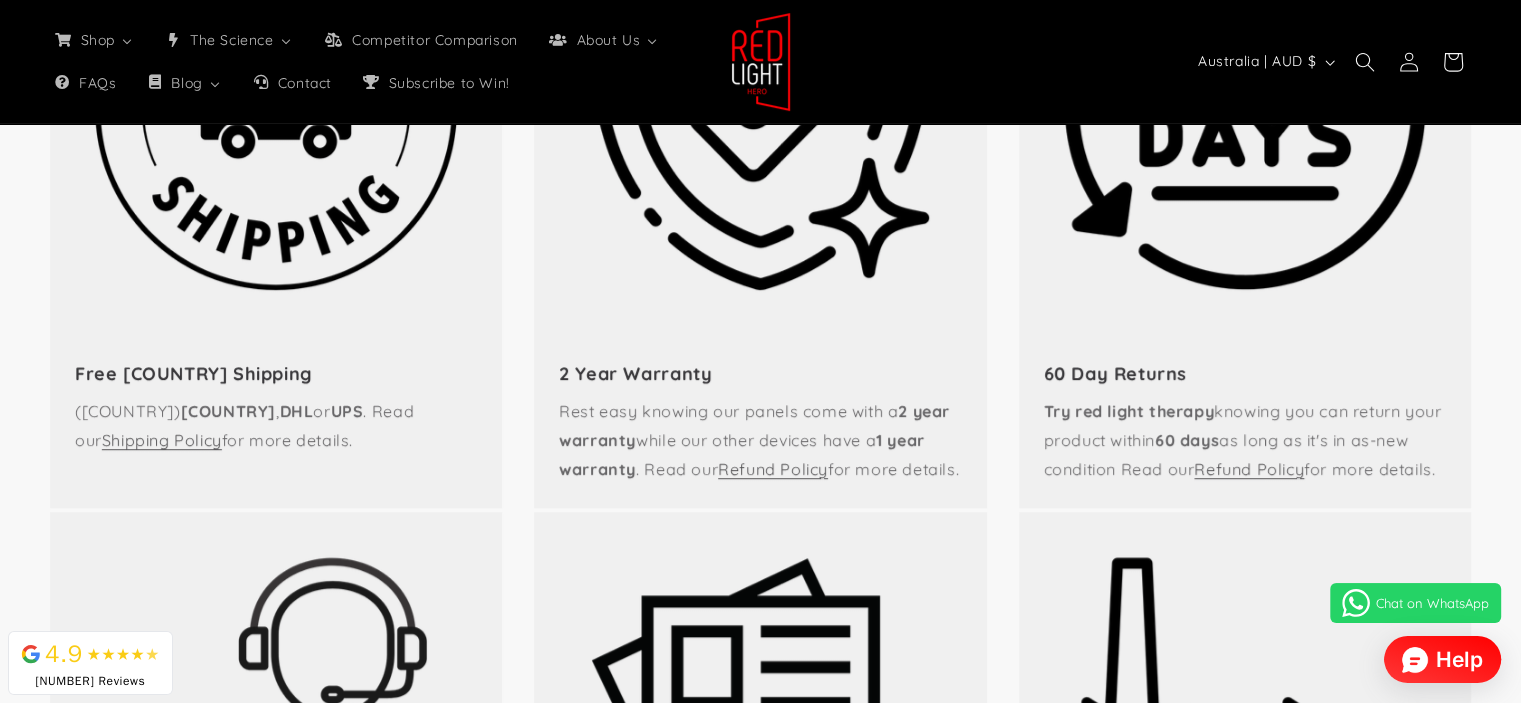 scroll, scrollTop: 796, scrollLeft: 0, axis: vertical 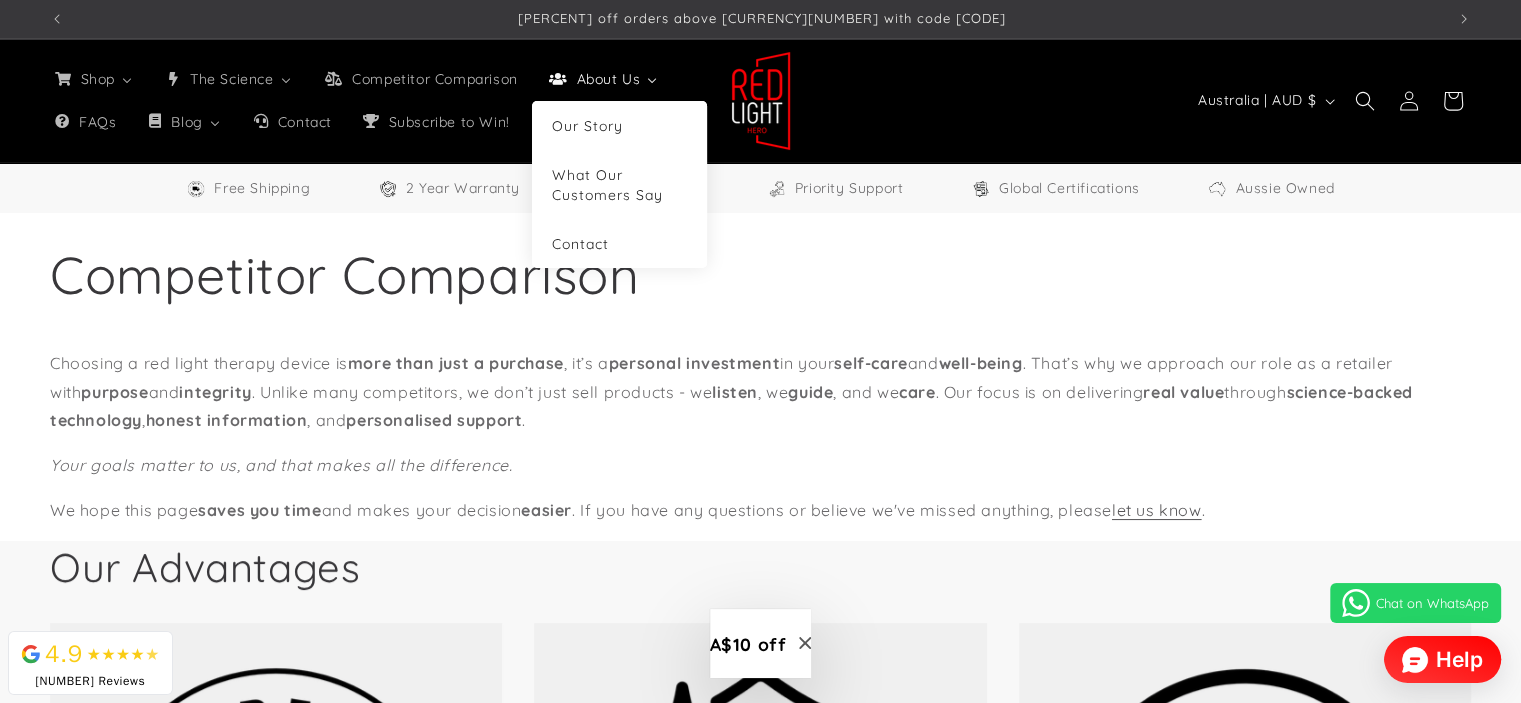click at bounding box center (652, 79) 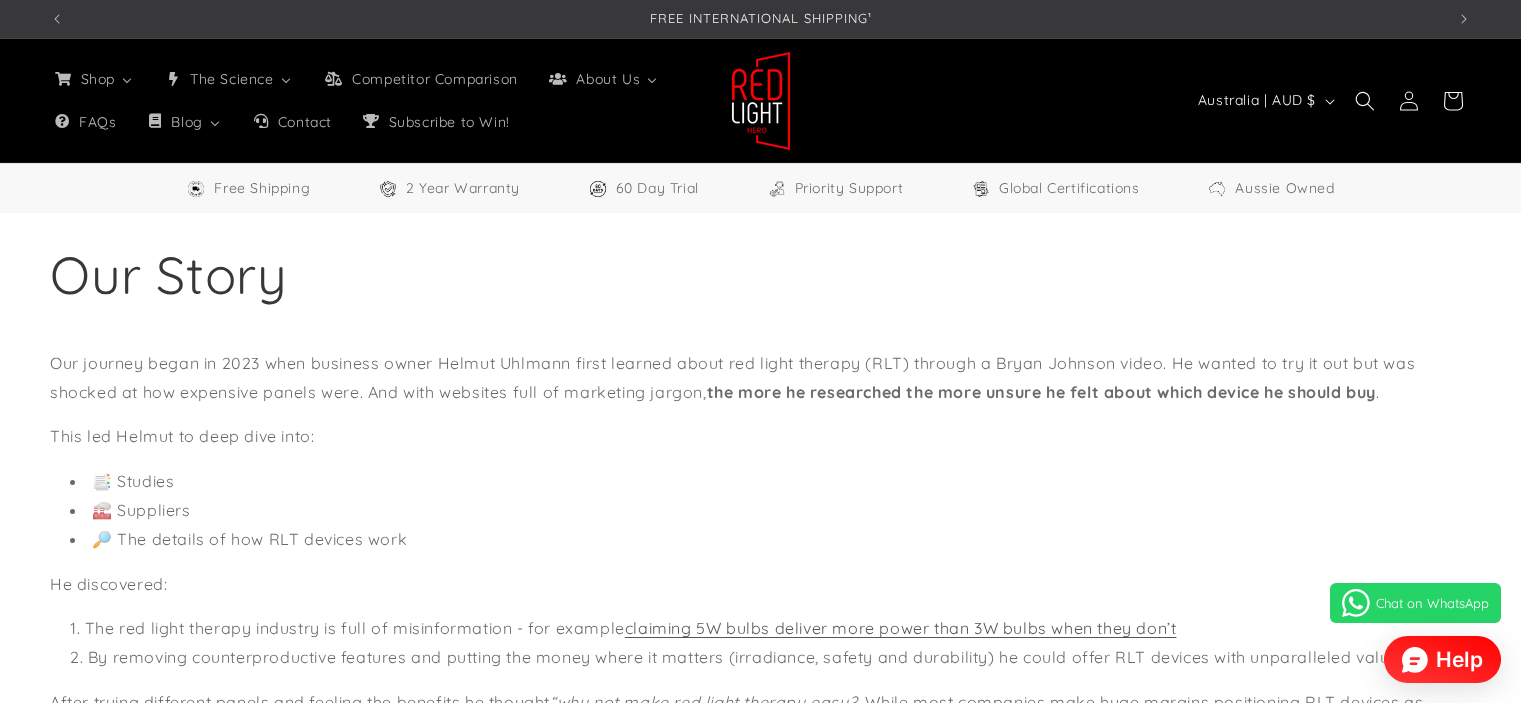 select on "**" 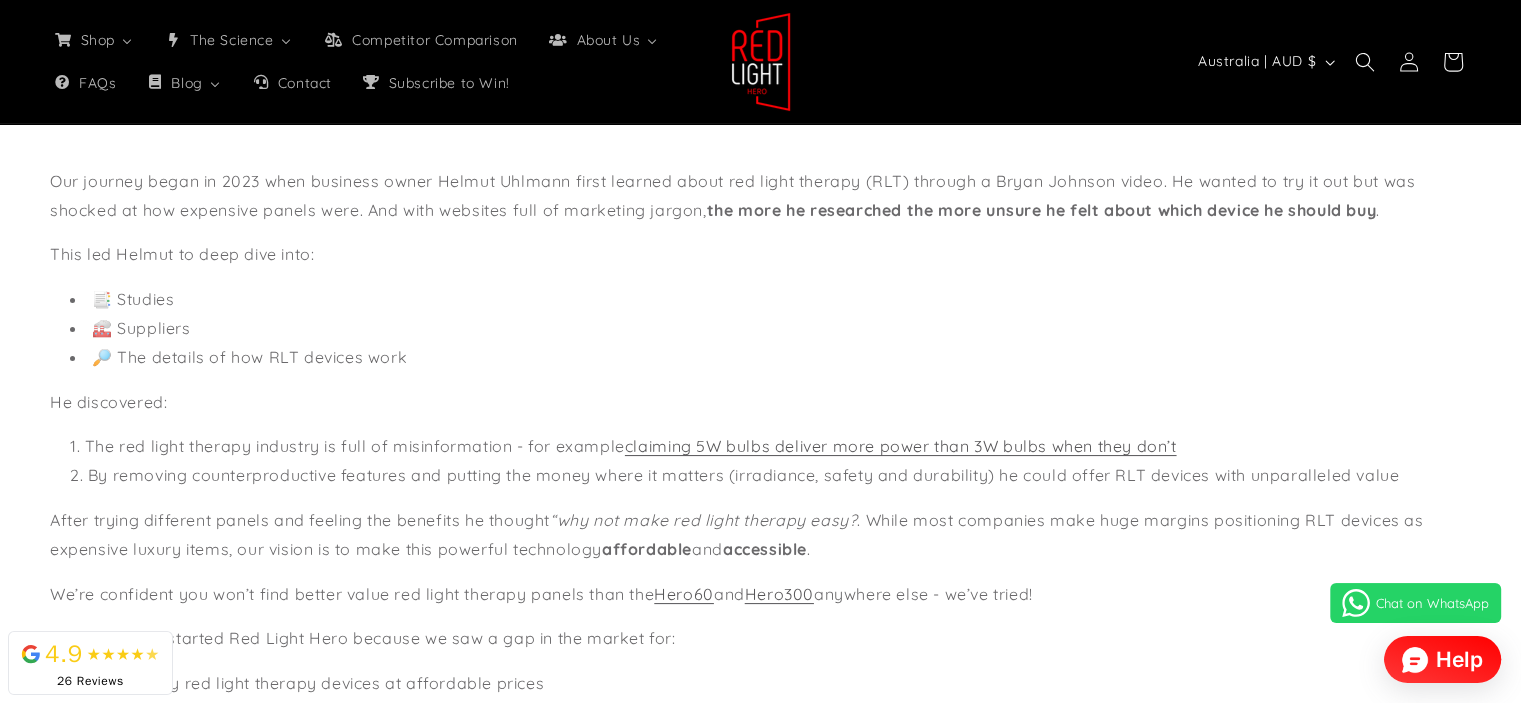 scroll, scrollTop: 192, scrollLeft: 0, axis: vertical 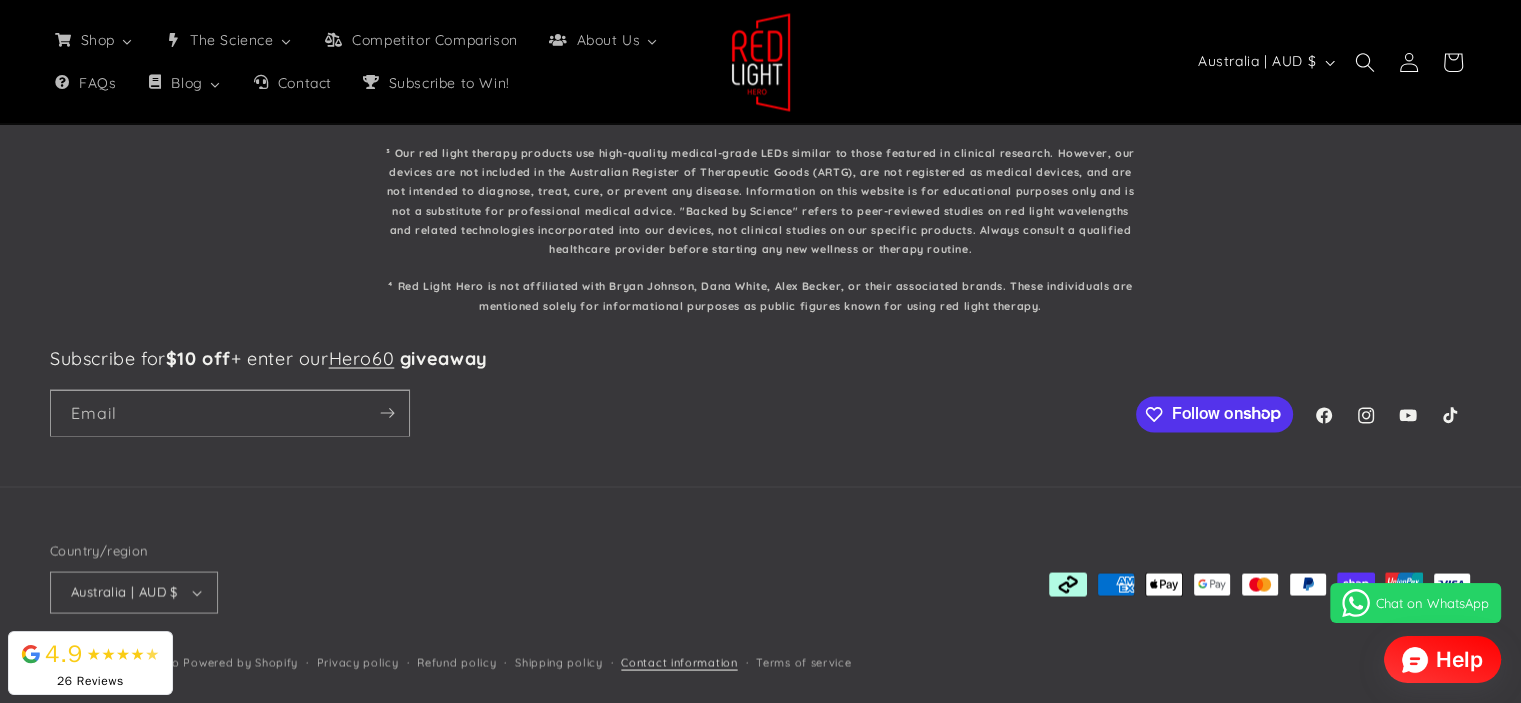 click on "Contact information" at bounding box center [679, 662] 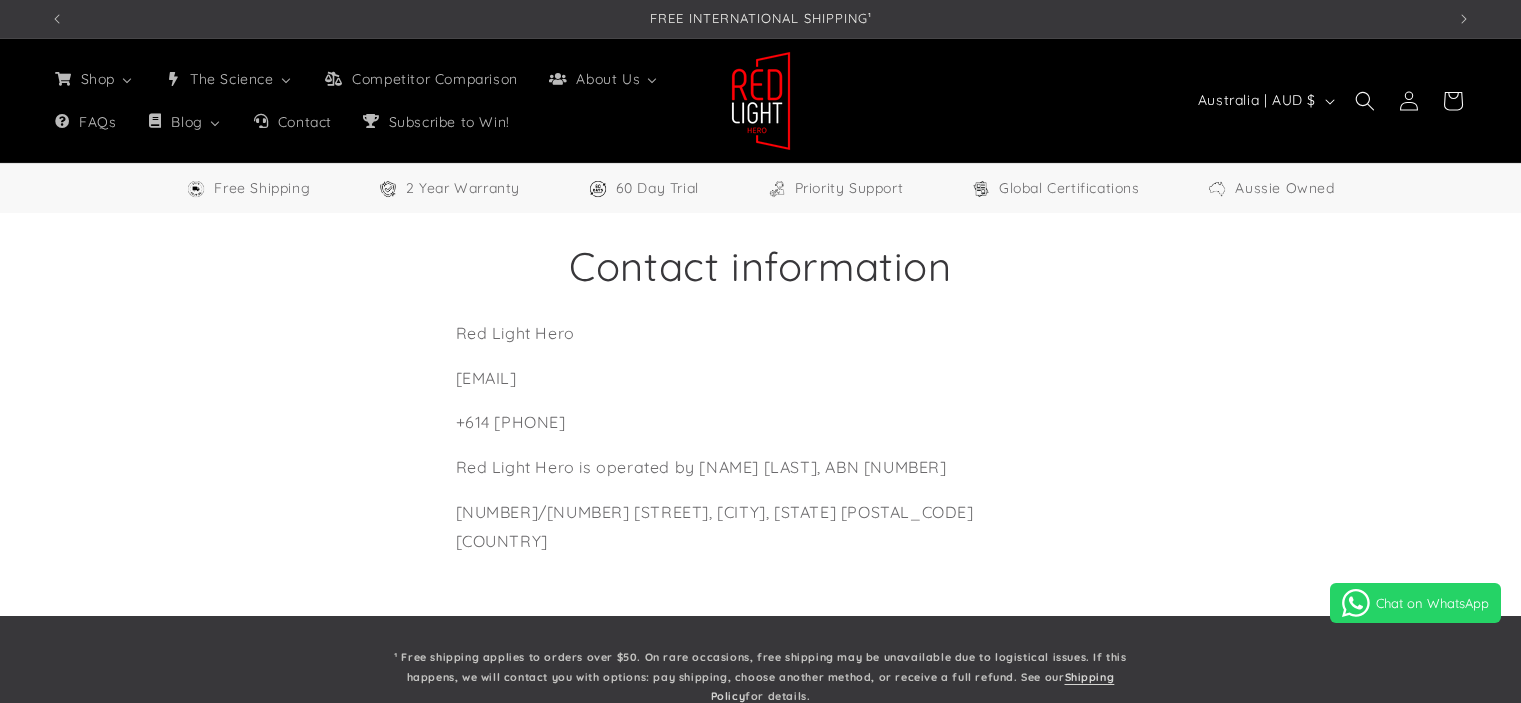 scroll, scrollTop: 0, scrollLeft: 0, axis: both 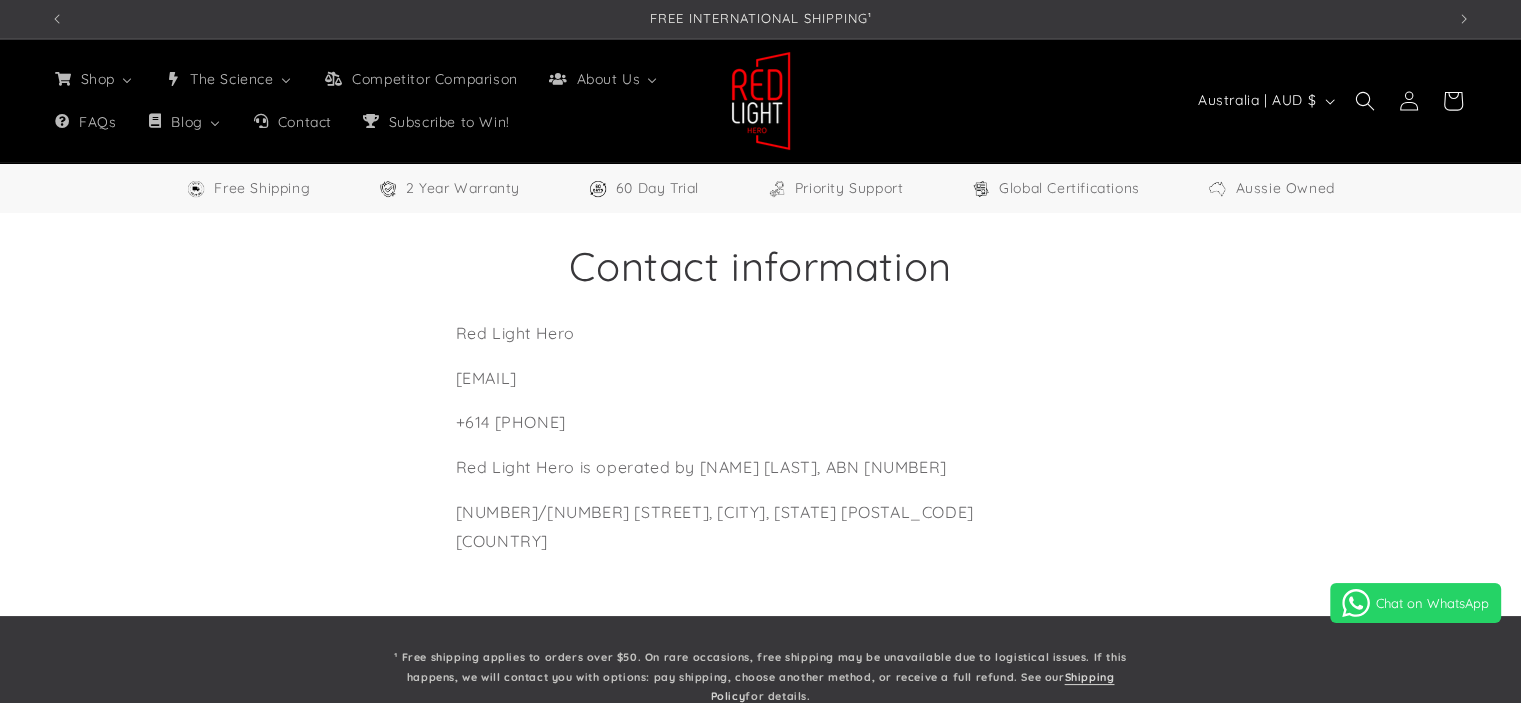 select on "**" 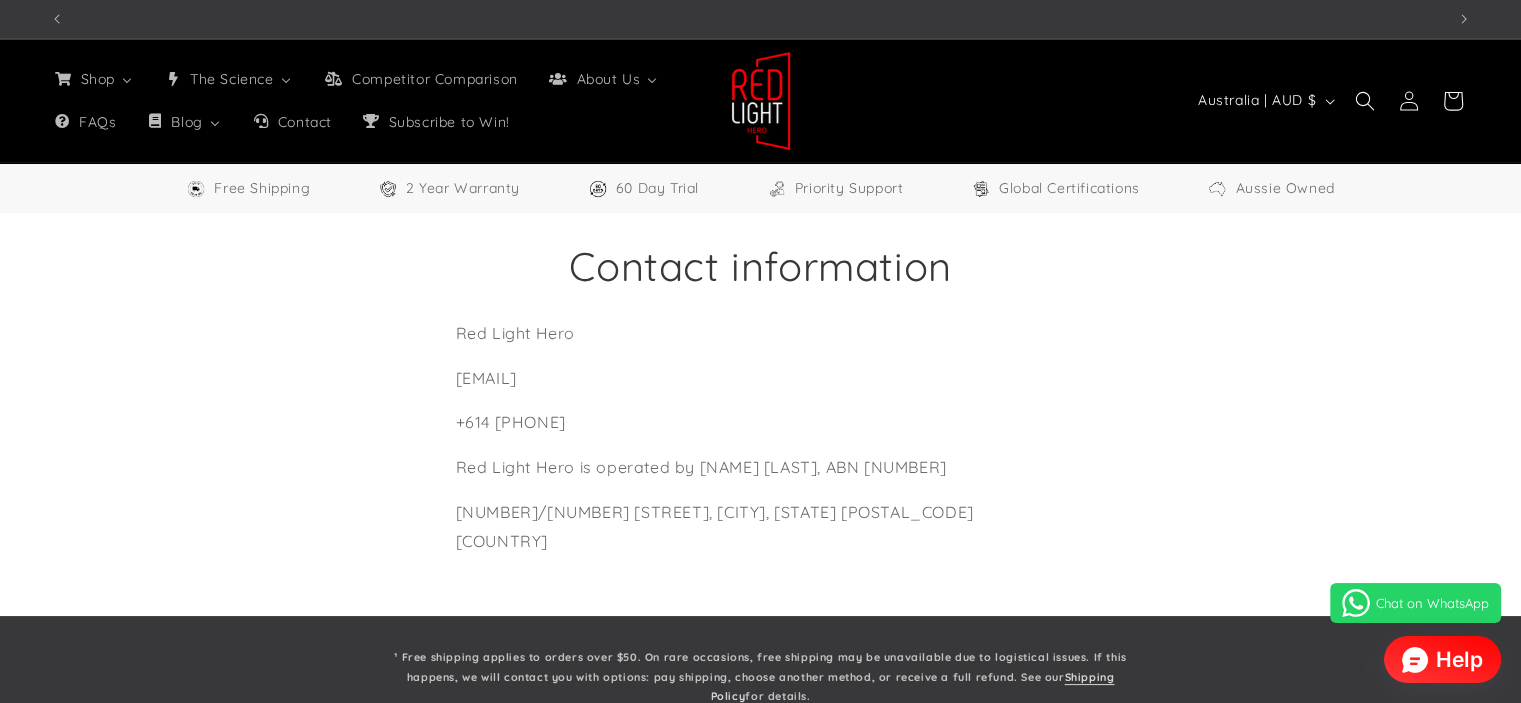 scroll, scrollTop: 0, scrollLeft: 1395, axis: horizontal 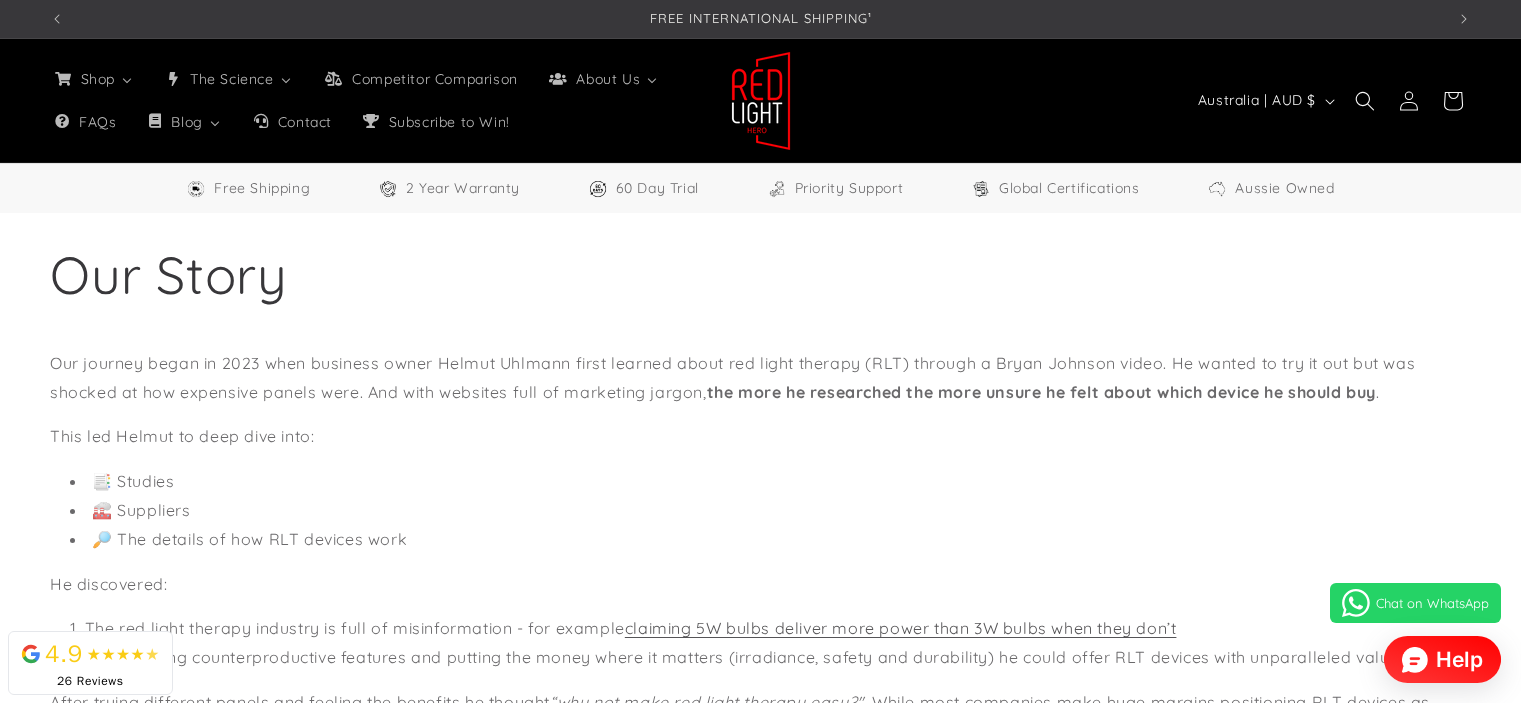 select on "**" 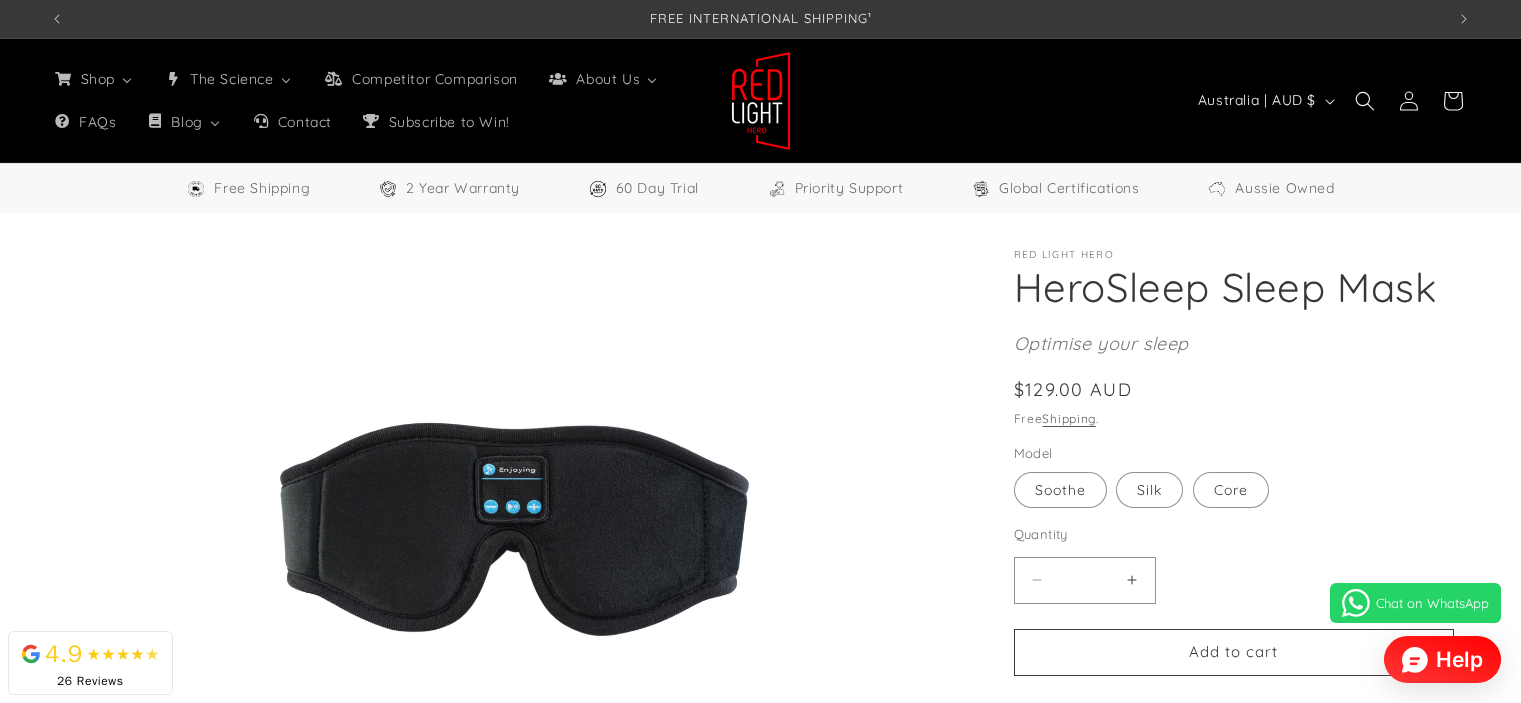 select on "**" 